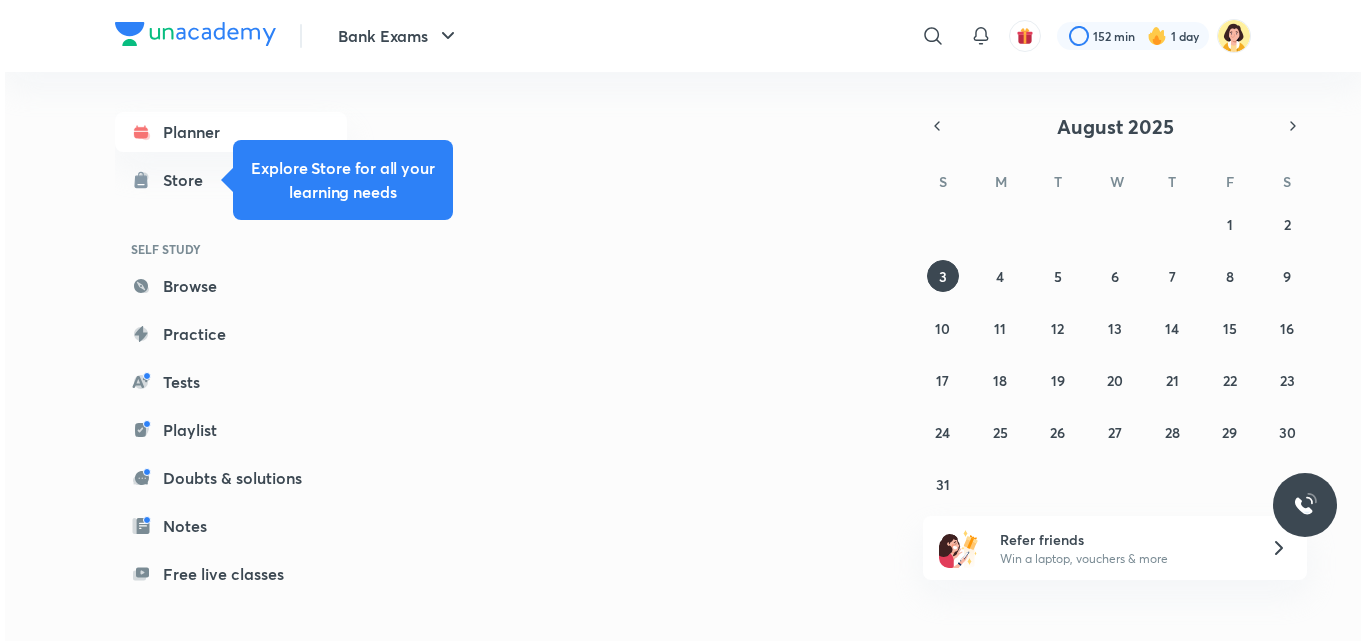 scroll, scrollTop: 0, scrollLeft: 0, axis: both 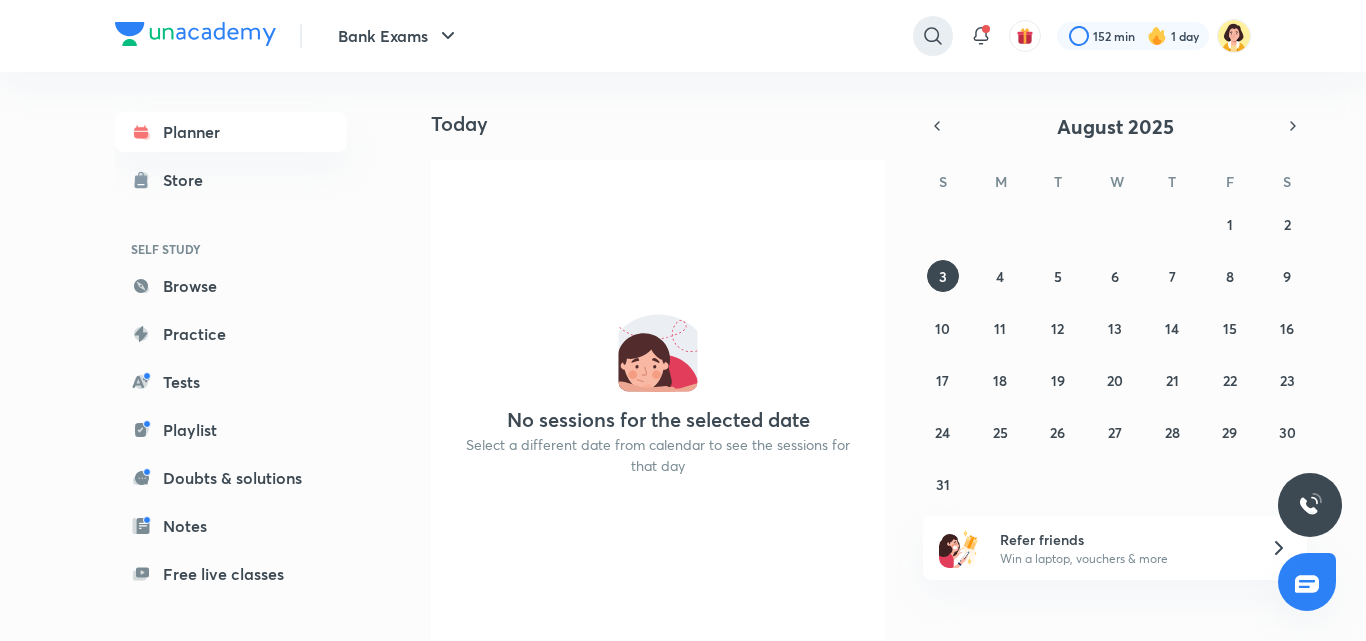 click 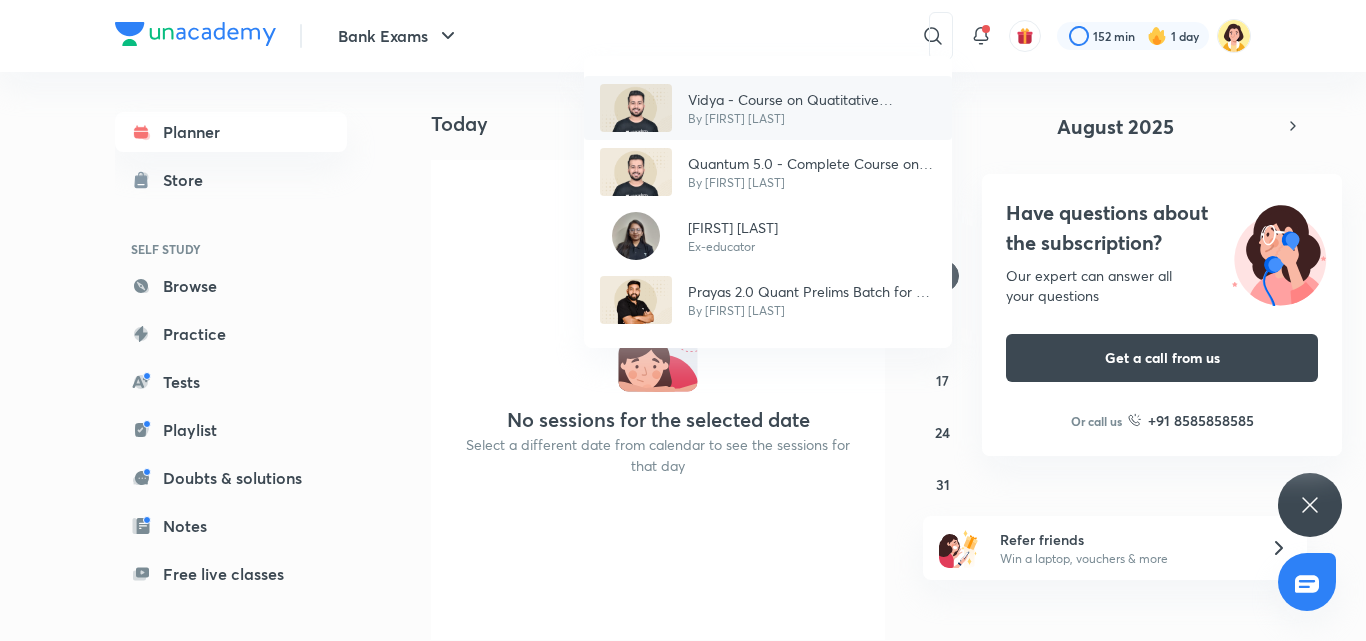 click on "Vidya - Course on Quatitative Aptitude for SBI PO/IBPS PO Mains 2021" at bounding box center [812, 99] 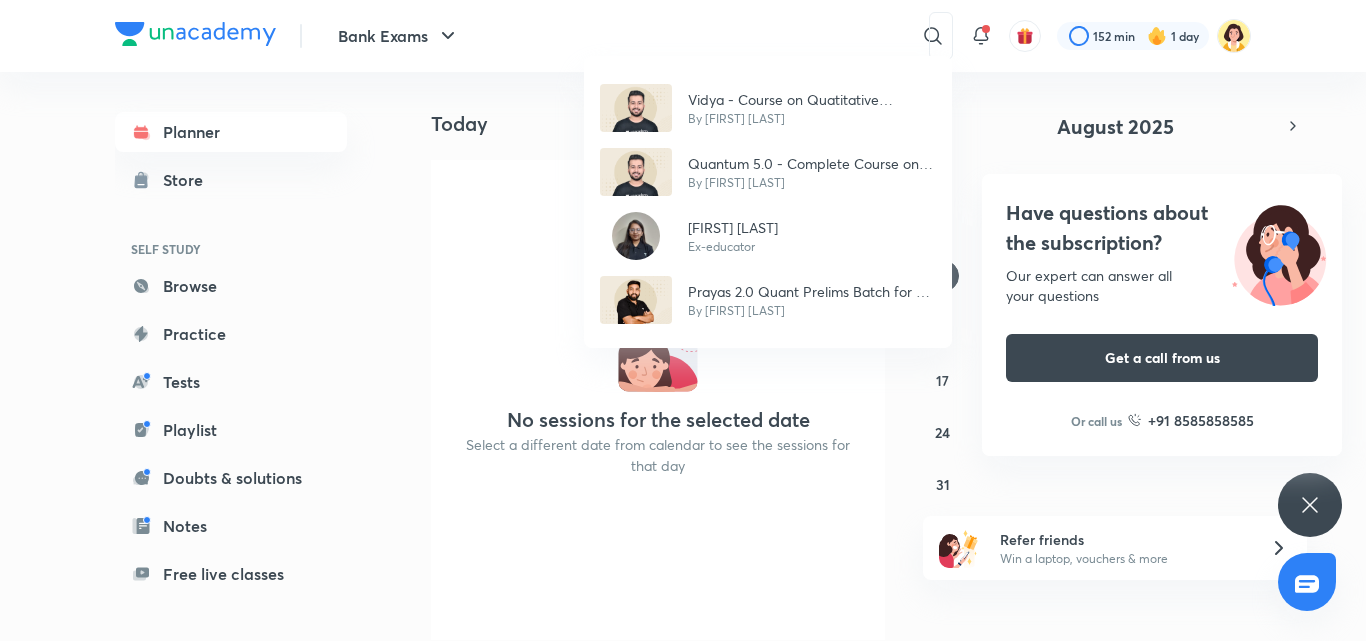 click on "Today" at bounding box center [652, 104] 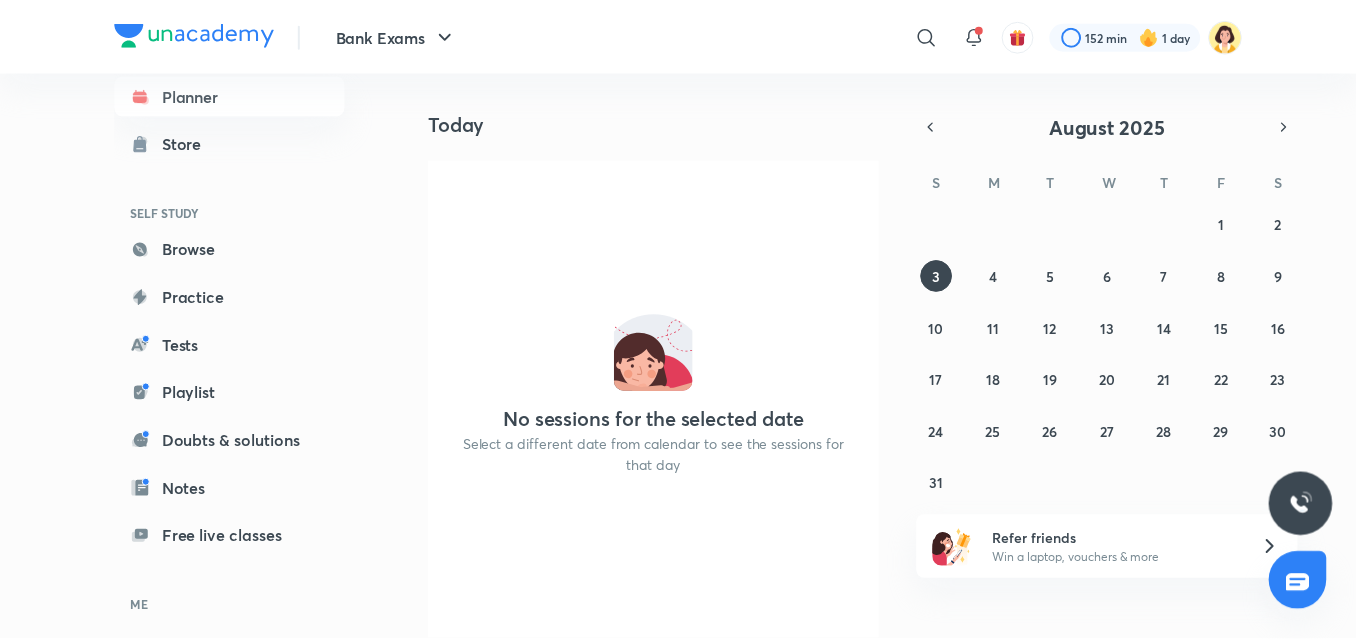 scroll, scrollTop: 0, scrollLeft: 0, axis: both 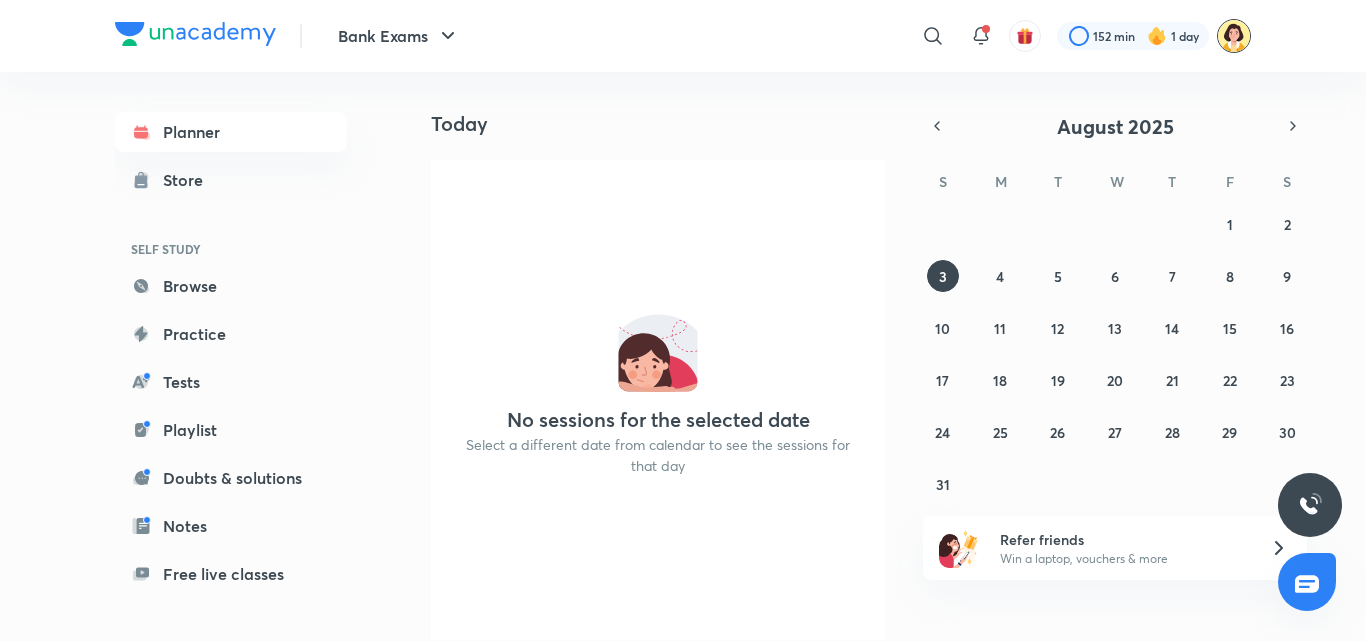 click at bounding box center [1234, 36] 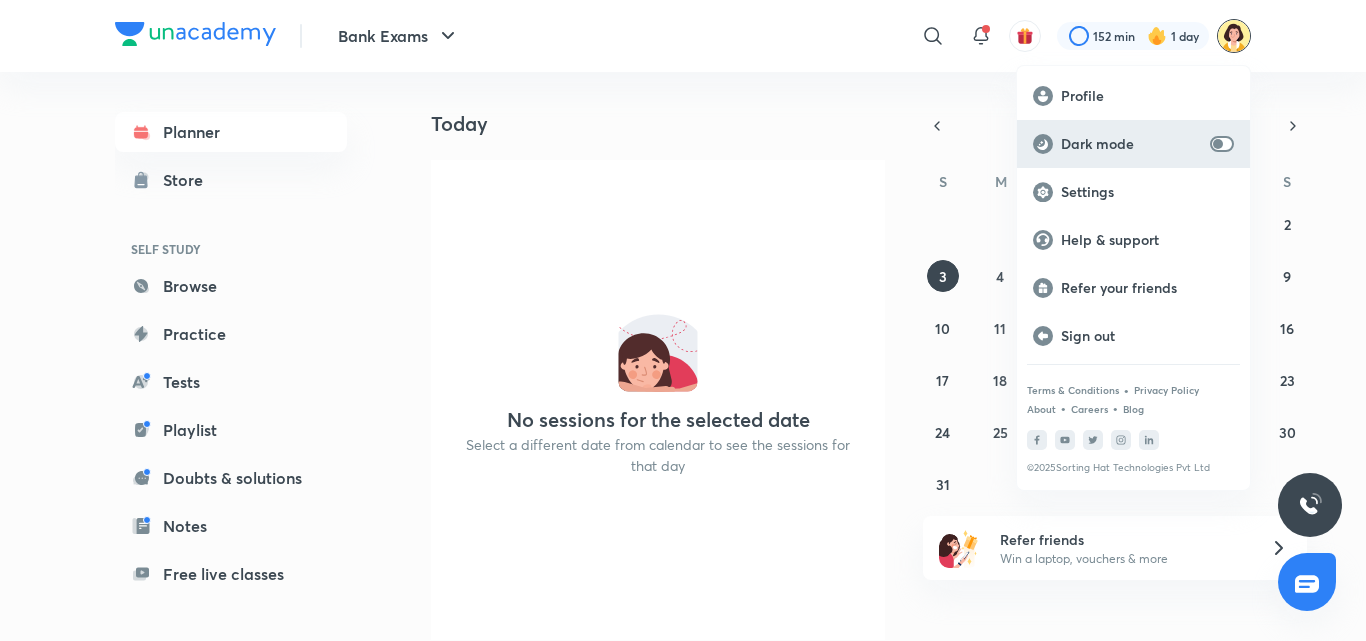 click on "Dark mode" at bounding box center (1133, 144) 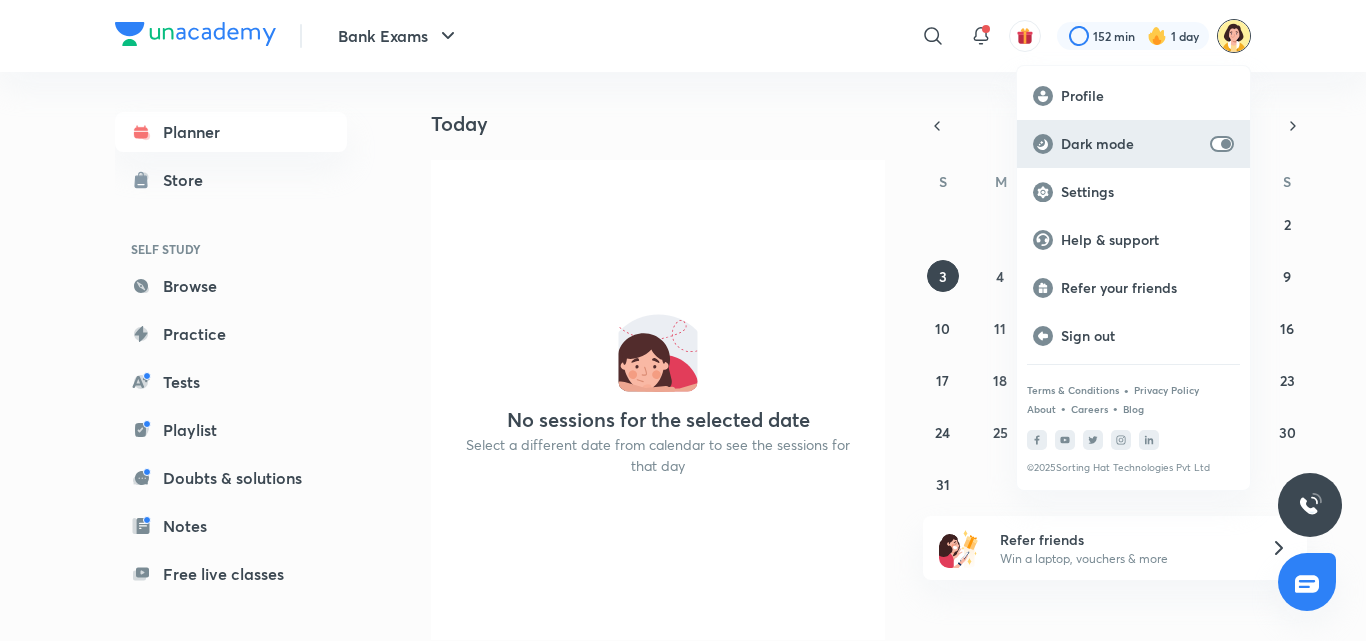 checkbox on "true" 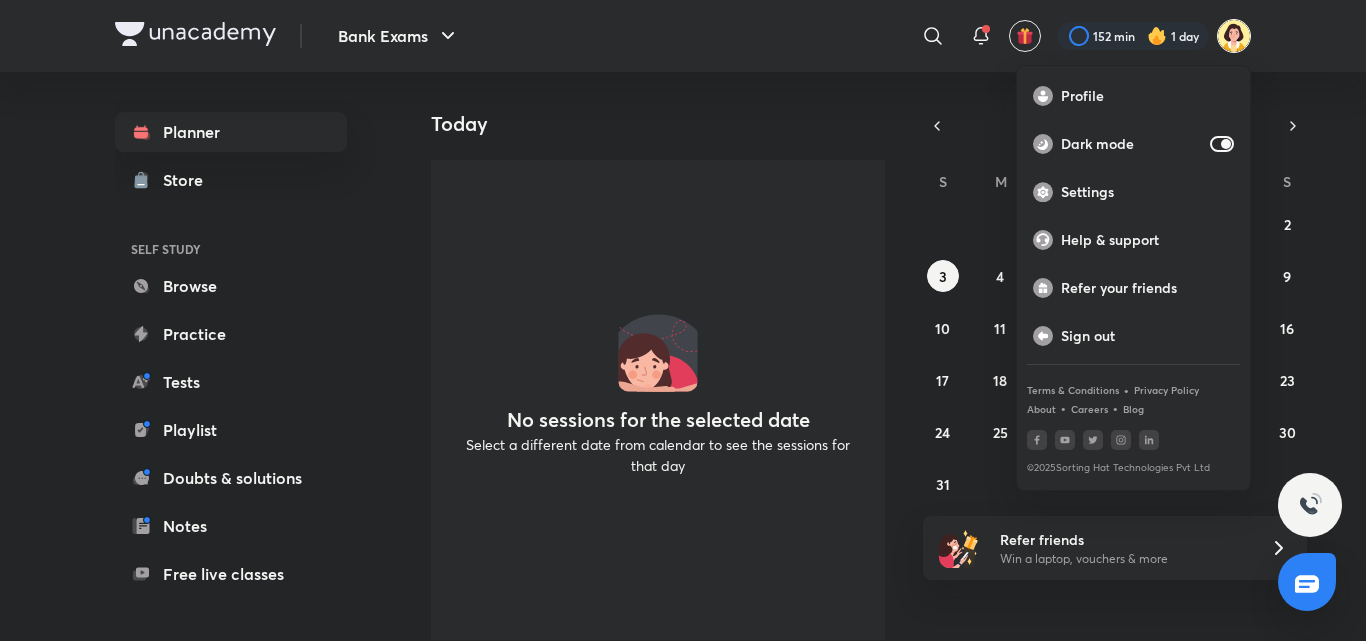 click at bounding box center [683, 320] 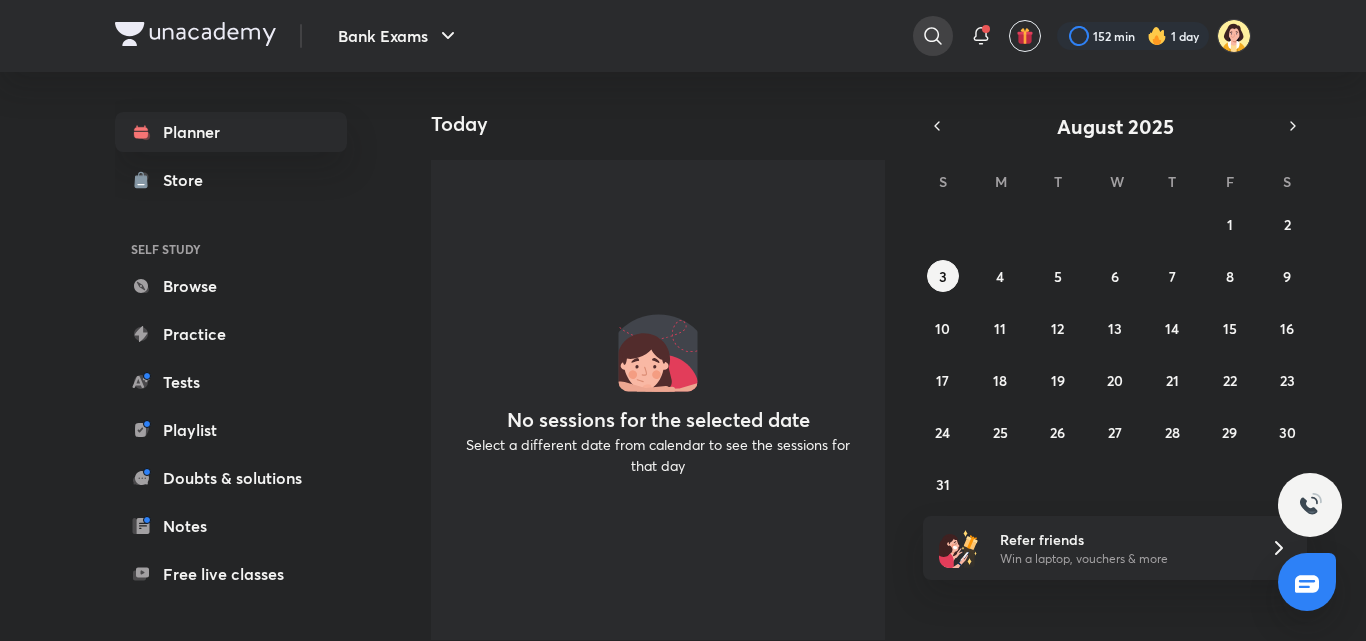 click 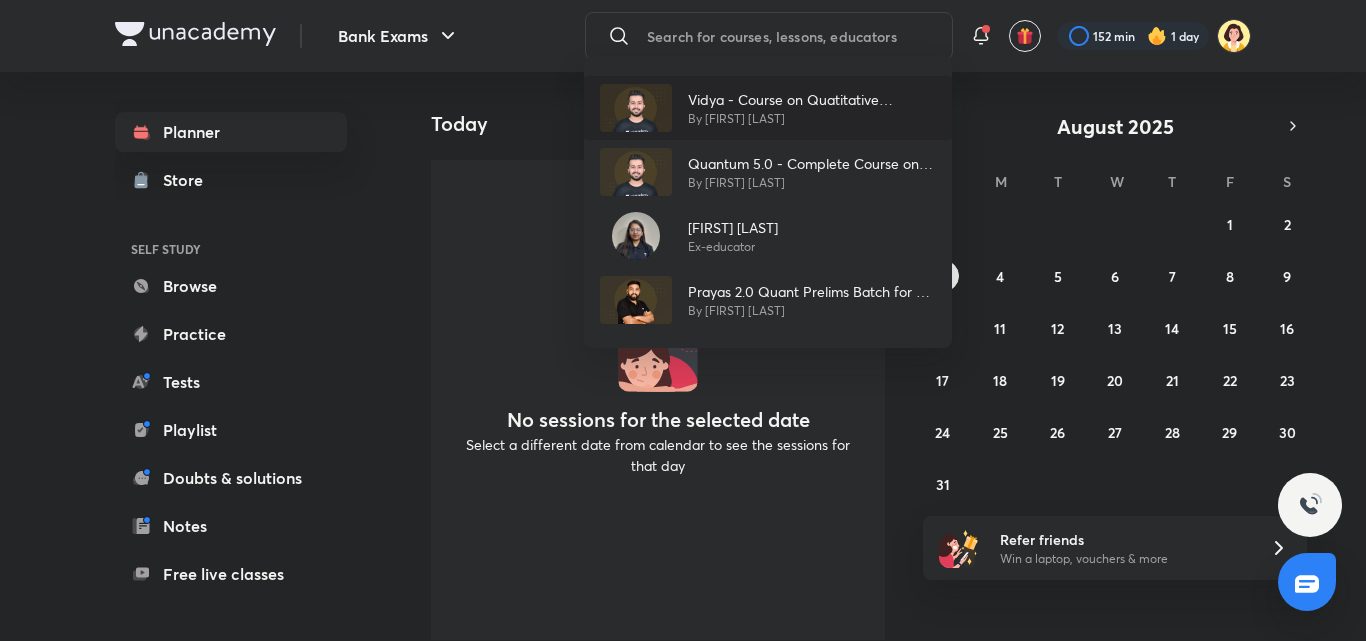 click on "Vidya - Course on Quatitative Aptitude for SBI PO/IBPS PO Mains 2021" at bounding box center [812, 99] 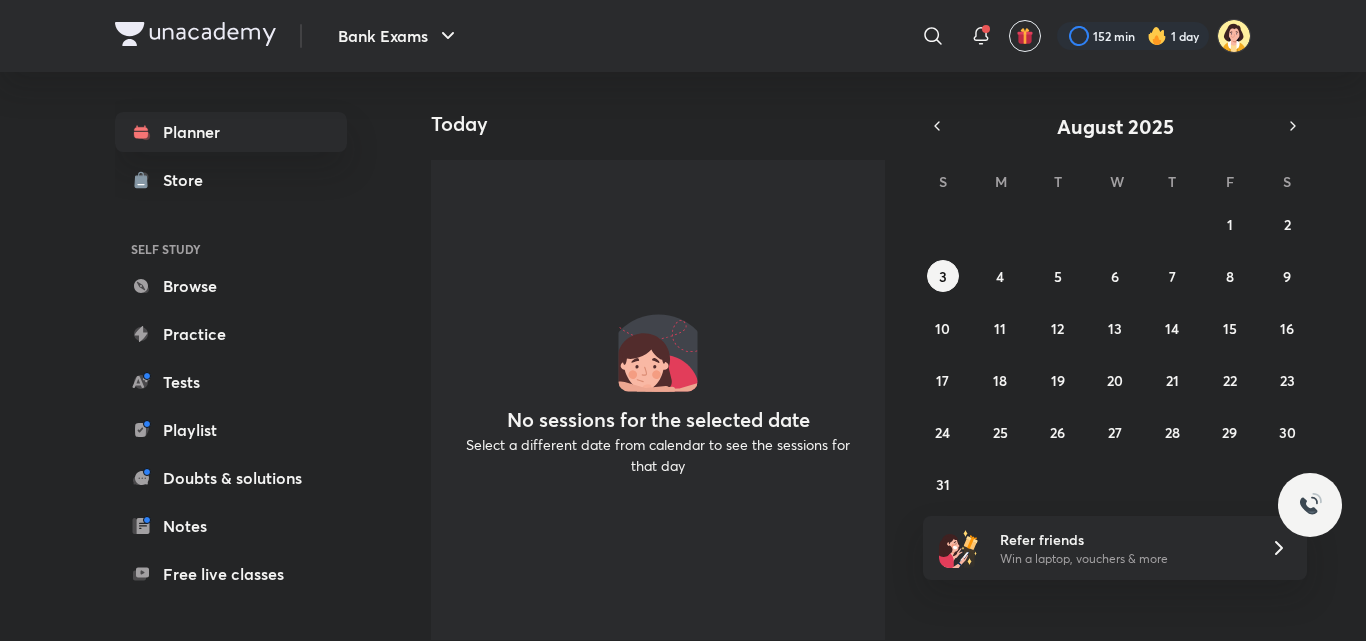 click on "Today" at bounding box center [652, 104] 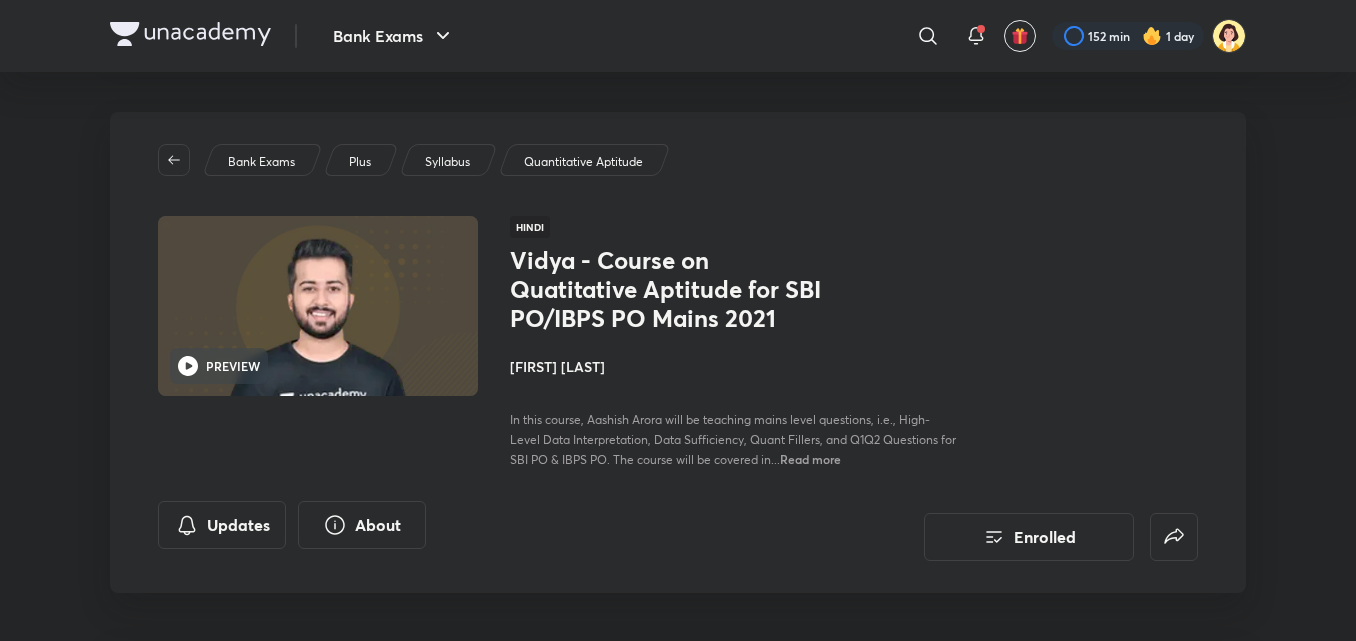 click on "[FIRST] [LAST]" at bounding box center [734, 366] 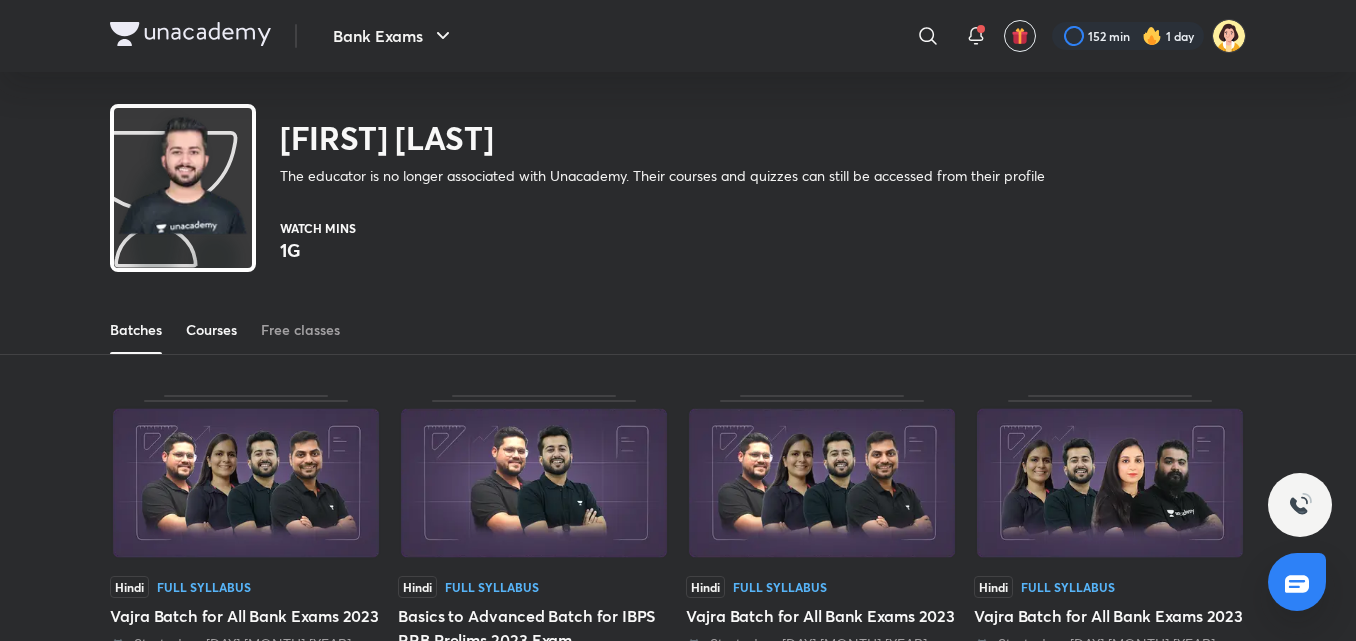 click on "Courses" at bounding box center (211, 330) 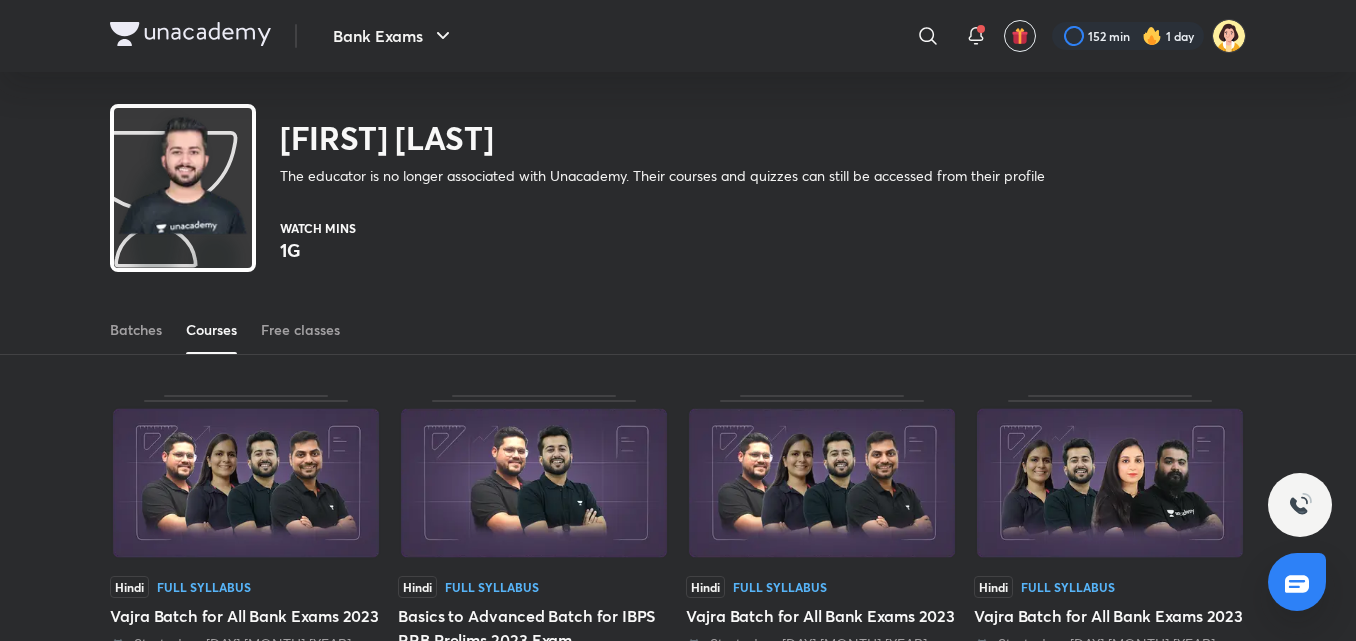 click on "Courses" at bounding box center [211, 330] 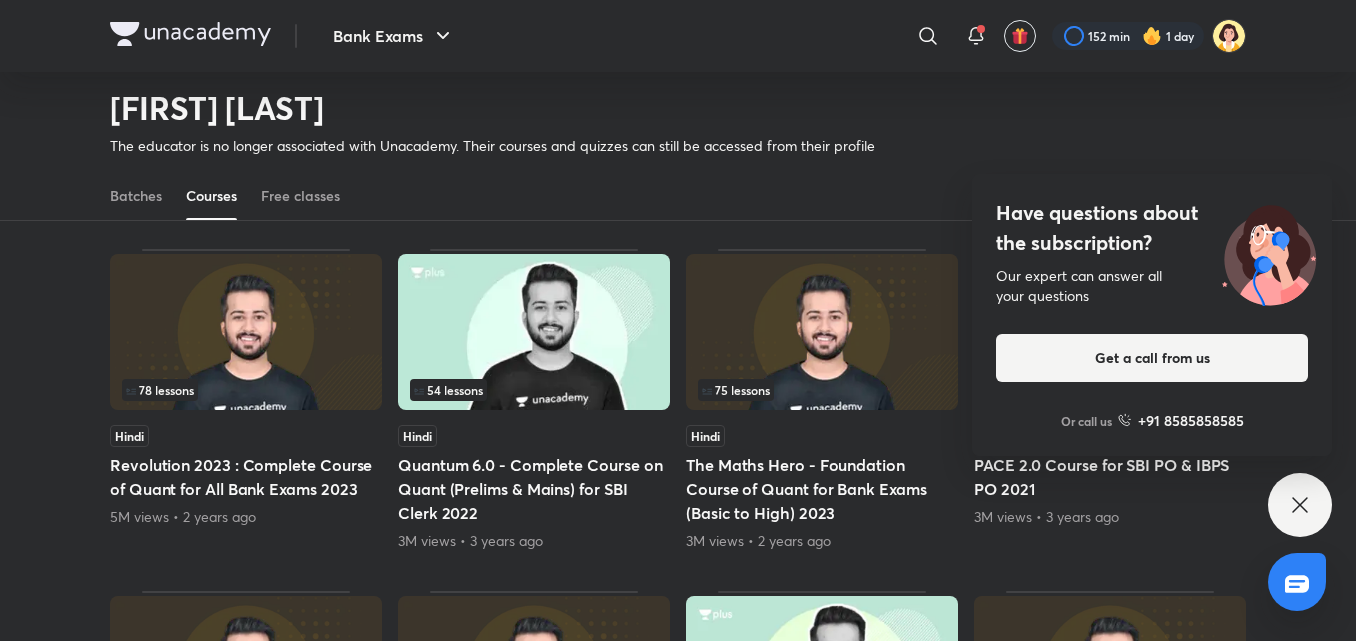 scroll, scrollTop: 161, scrollLeft: 0, axis: vertical 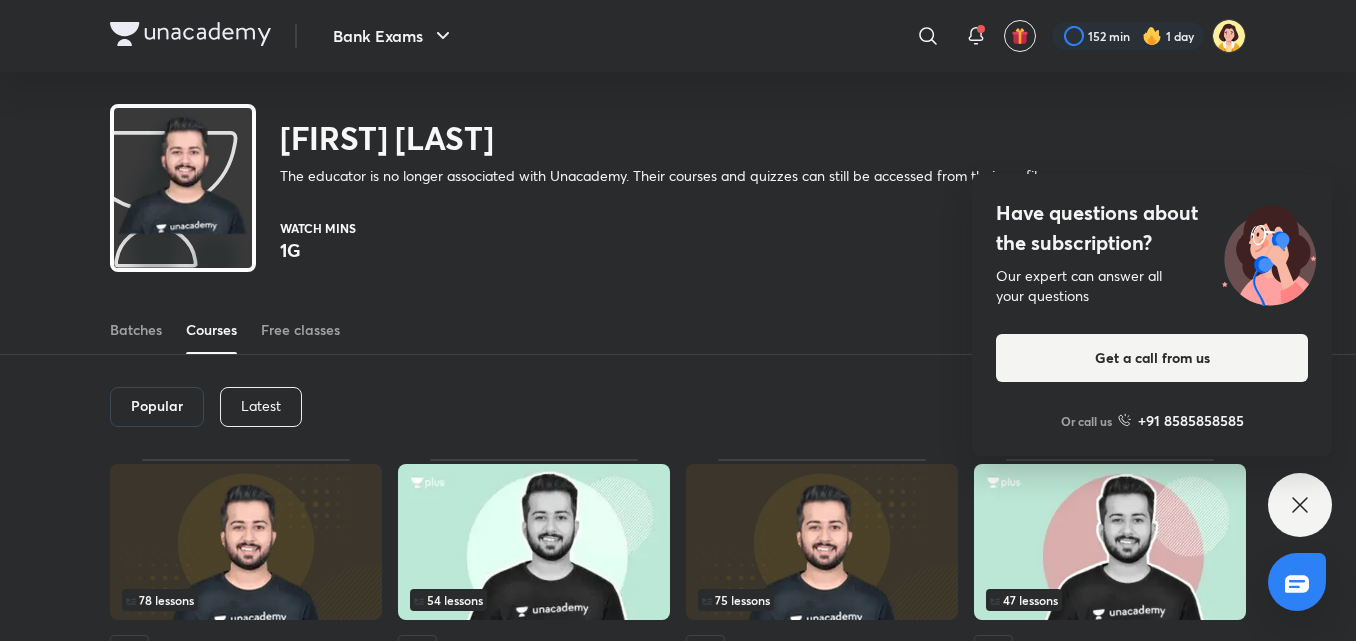 click on "Latest" at bounding box center (261, 406) 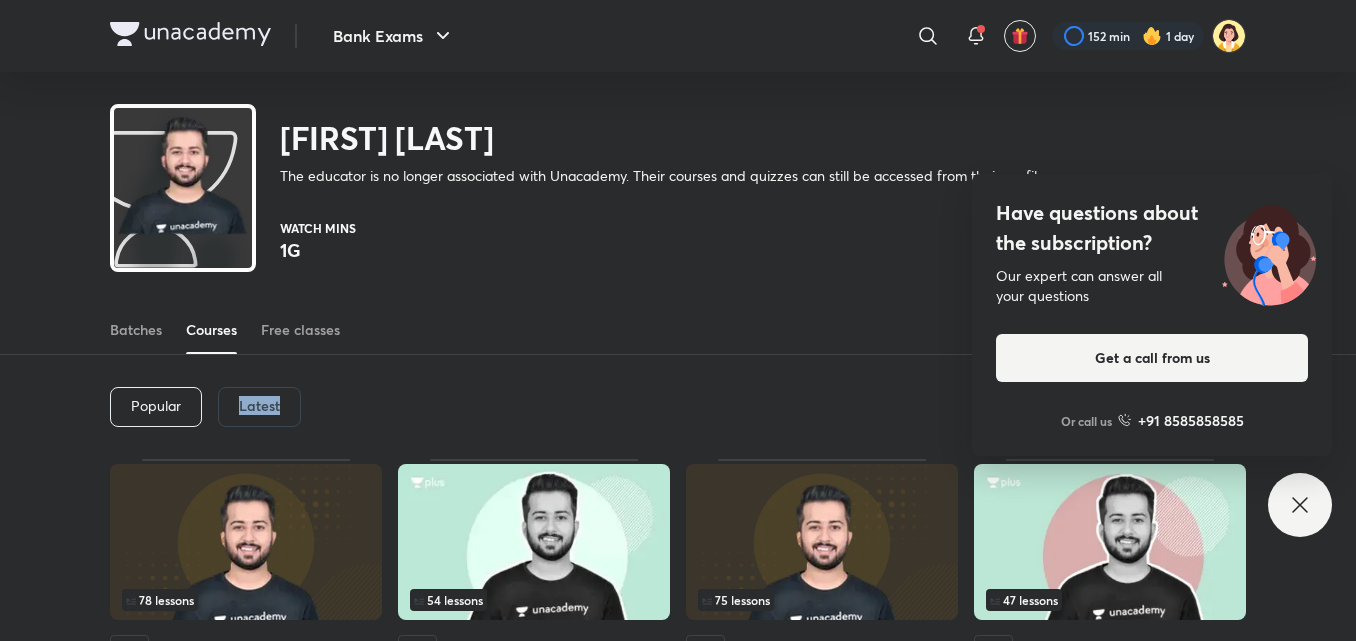 click on "Latest" at bounding box center [259, 406] 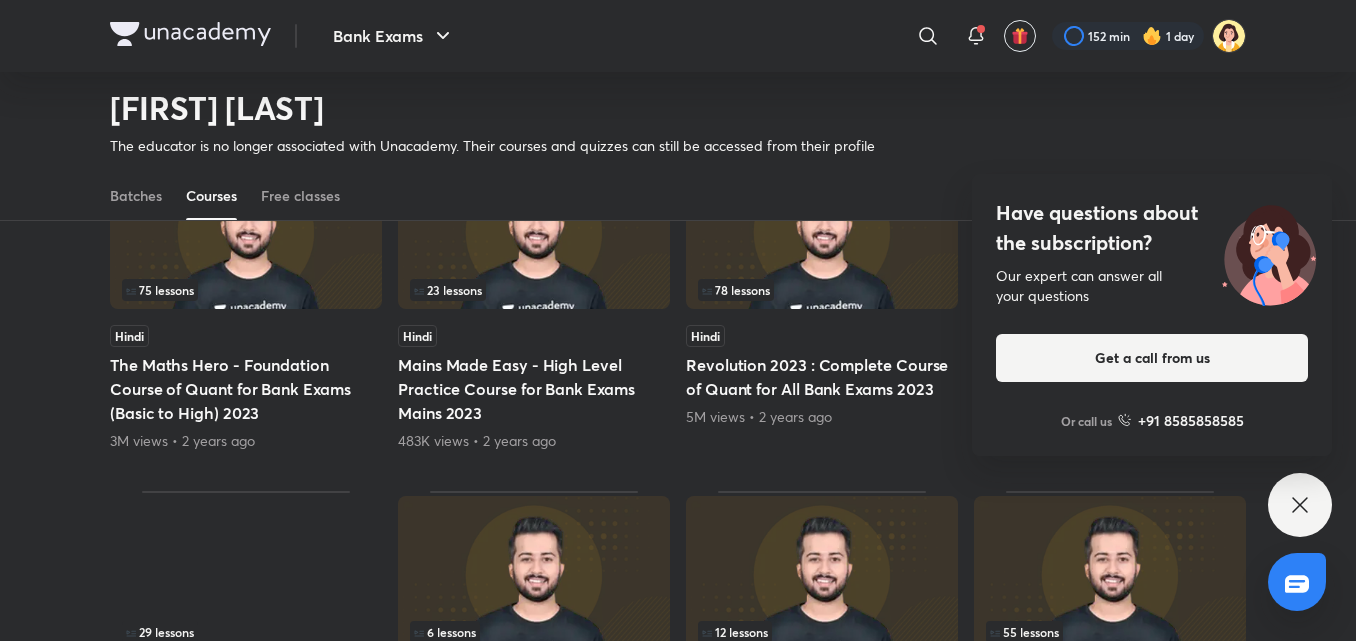 scroll, scrollTop: 616, scrollLeft: 0, axis: vertical 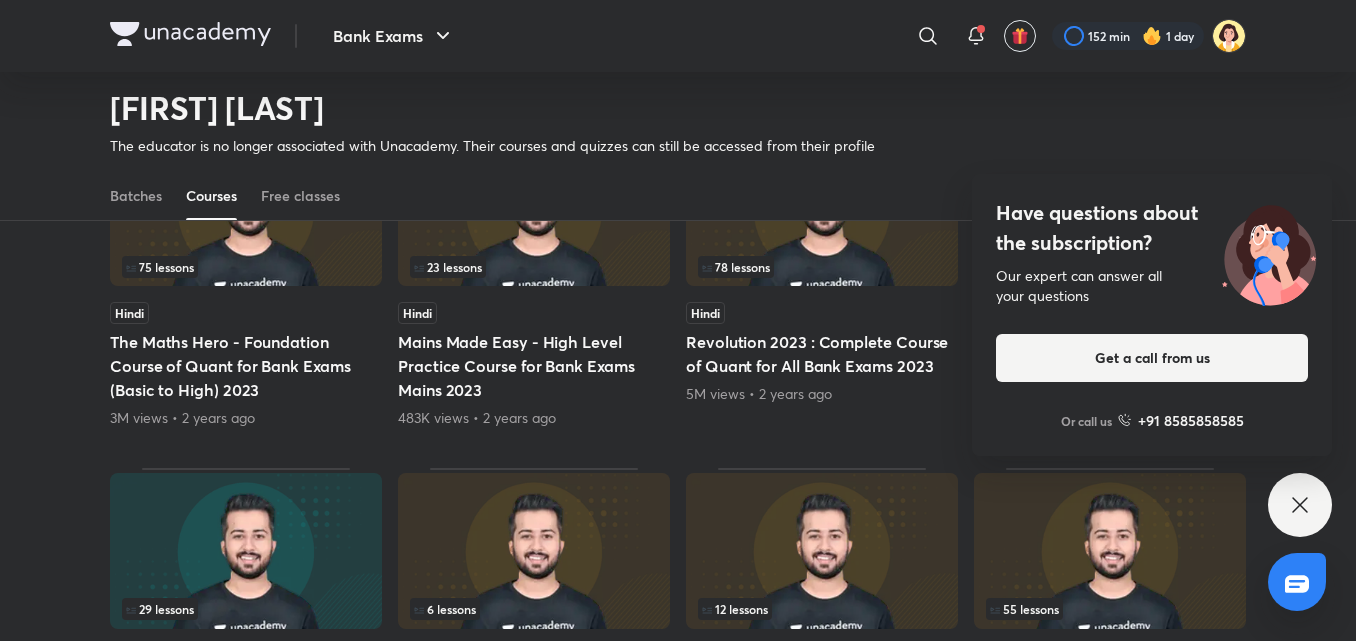 click on "75   lessons" at bounding box center [246, 267] 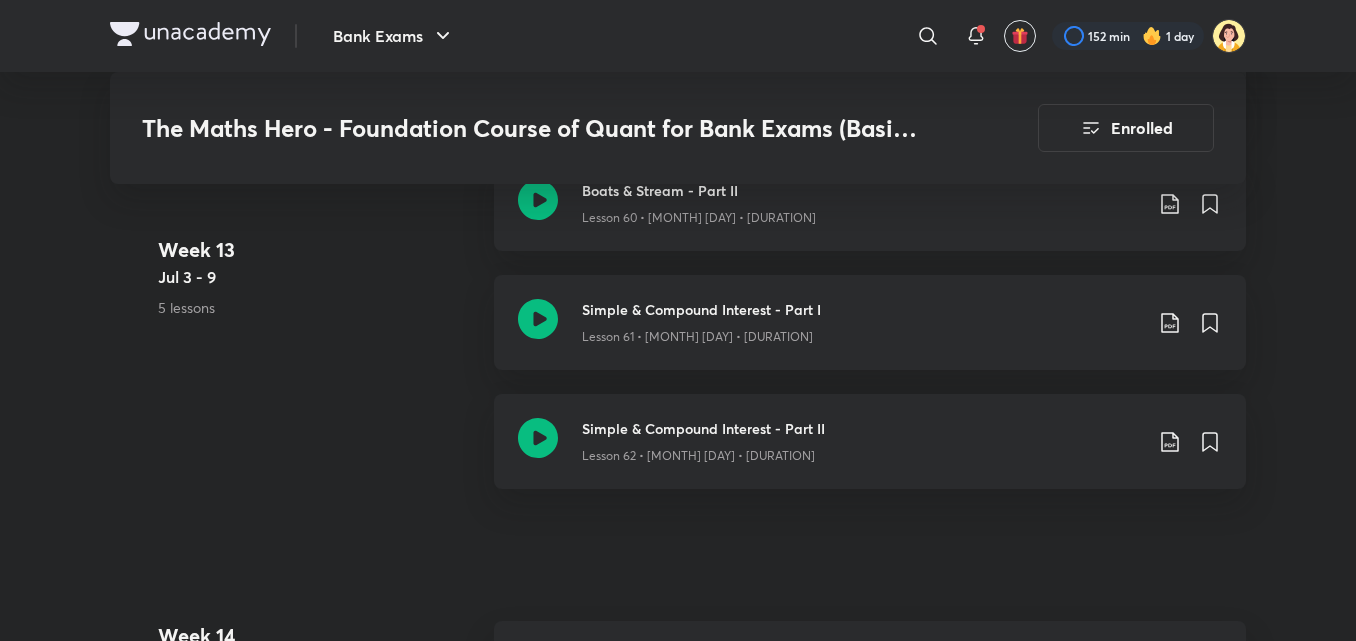 scroll, scrollTop: 9233, scrollLeft: 0, axis: vertical 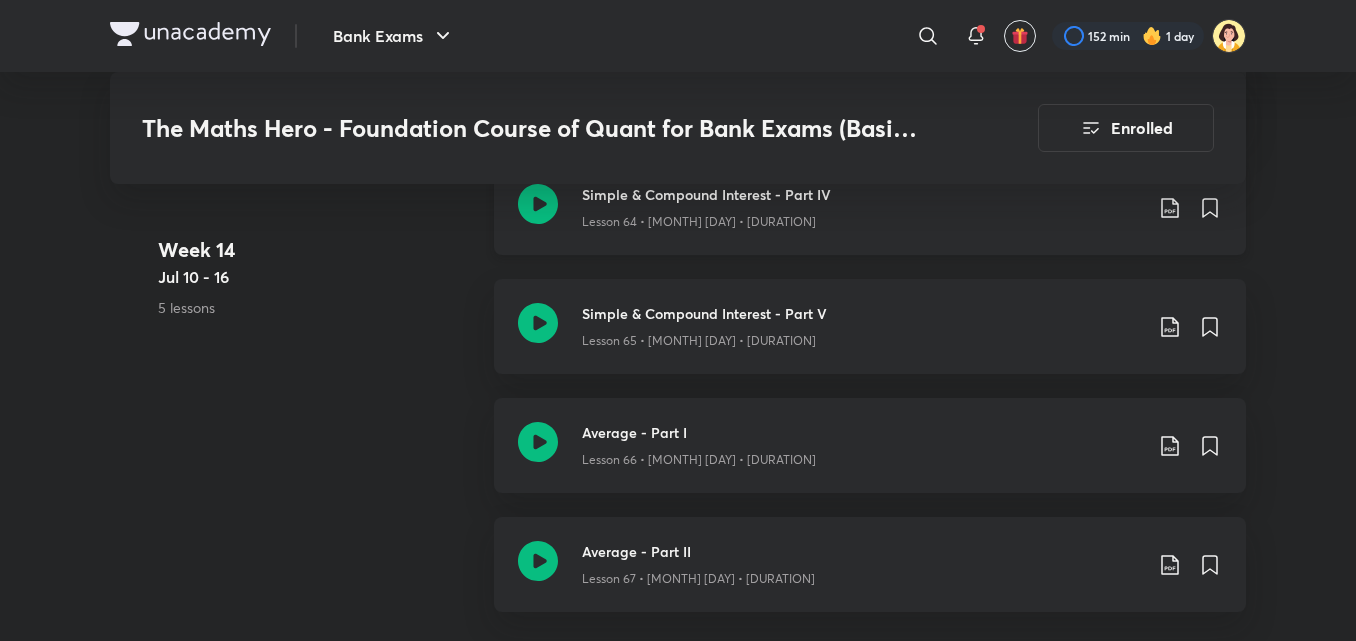 click on "Simple & Compound Interest - Part IV" at bounding box center [862, -8942] 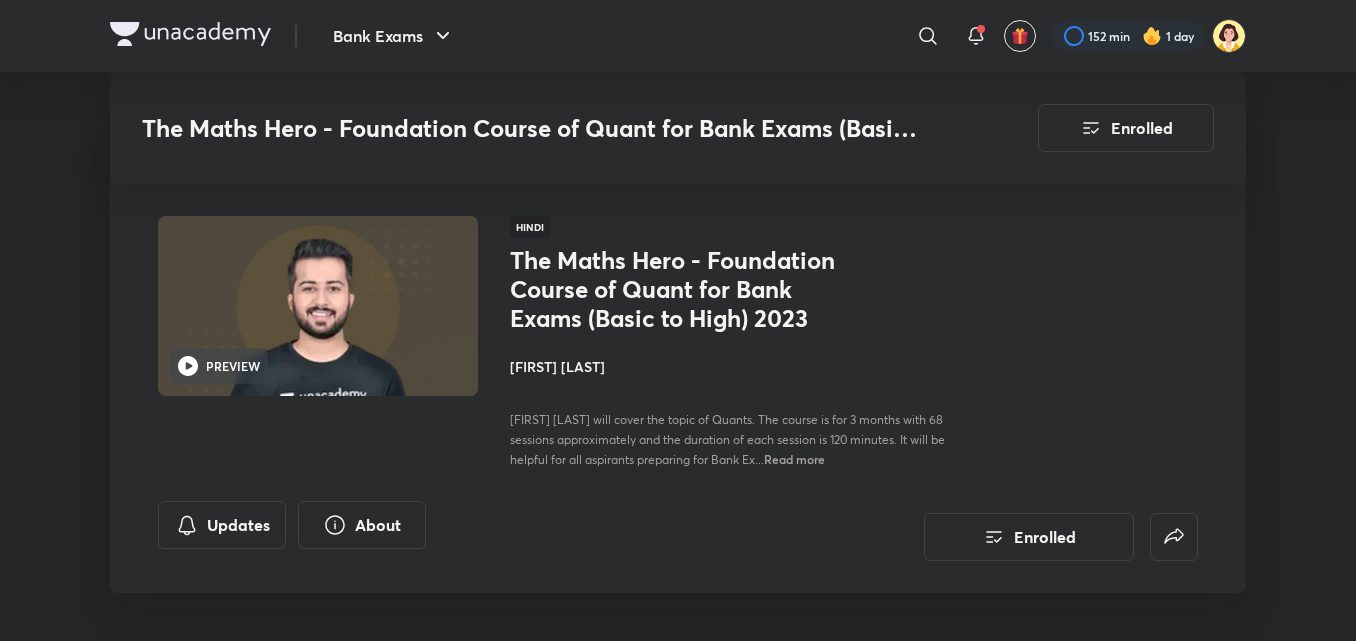 scroll, scrollTop: 9793, scrollLeft: 0, axis: vertical 